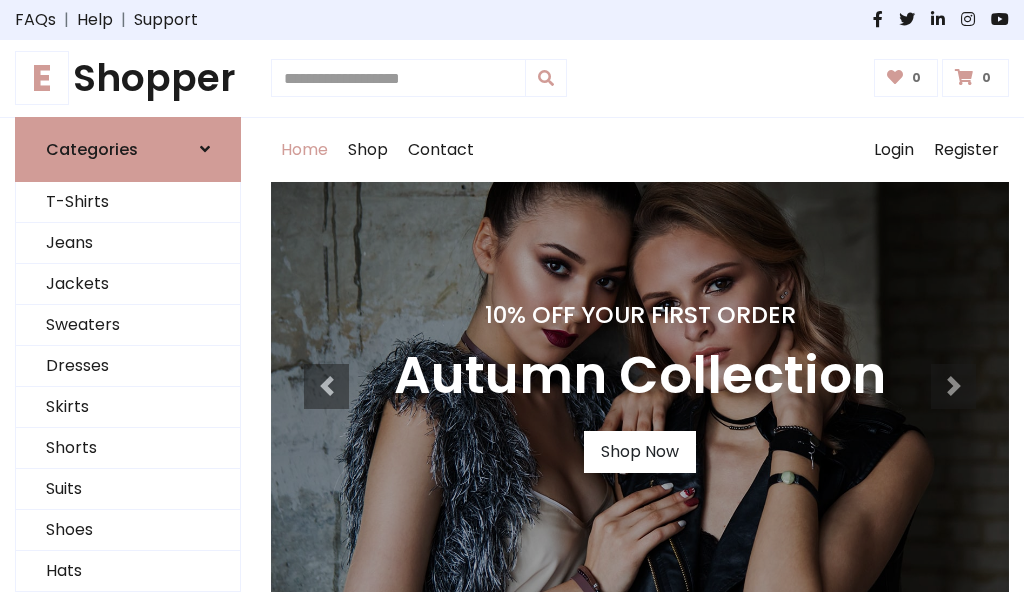 scroll, scrollTop: 0, scrollLeft: 0, axis: both 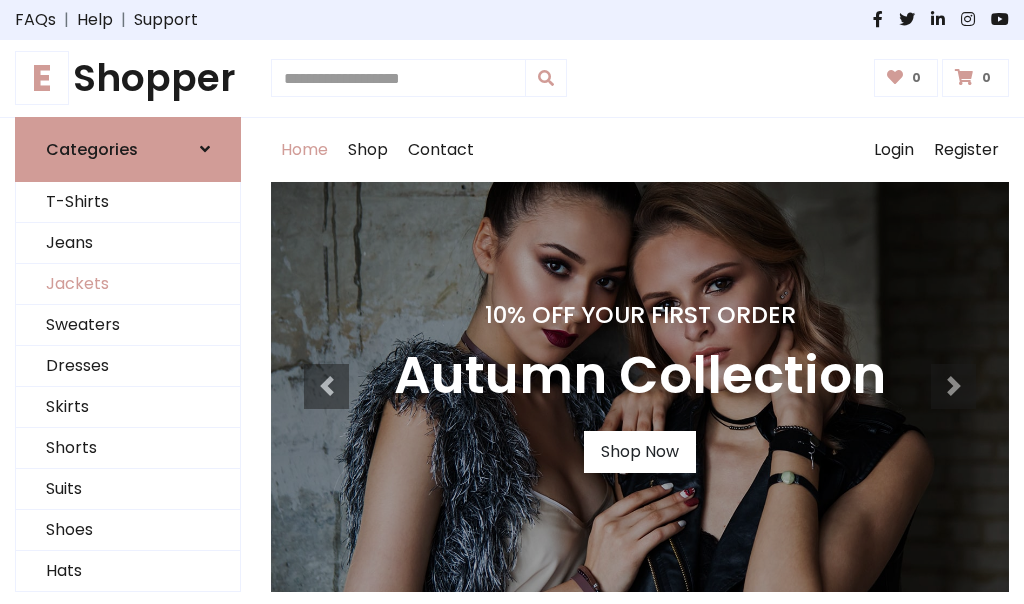 click on "Jackets" at bounding box center [128, 284] 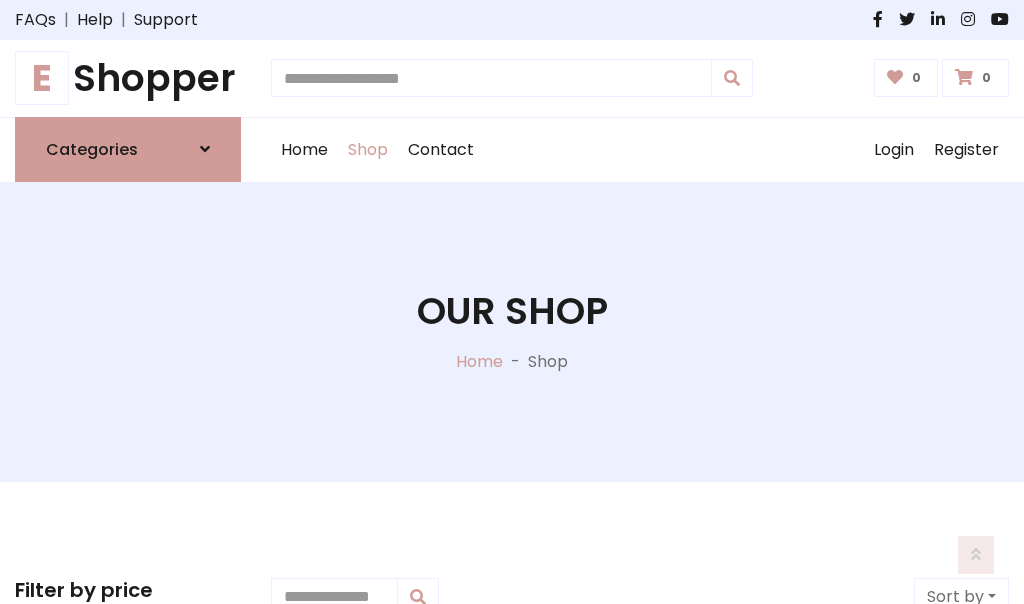 scroll, scrollTop: 904, scrollLeft: 0, axis: vertical 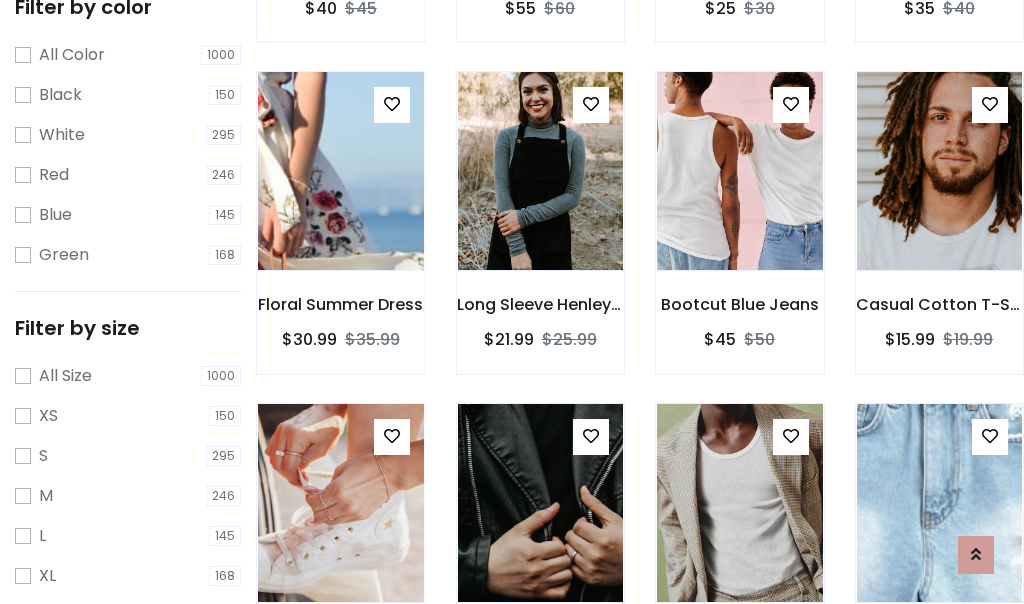 click at bounding box center [340, -160] 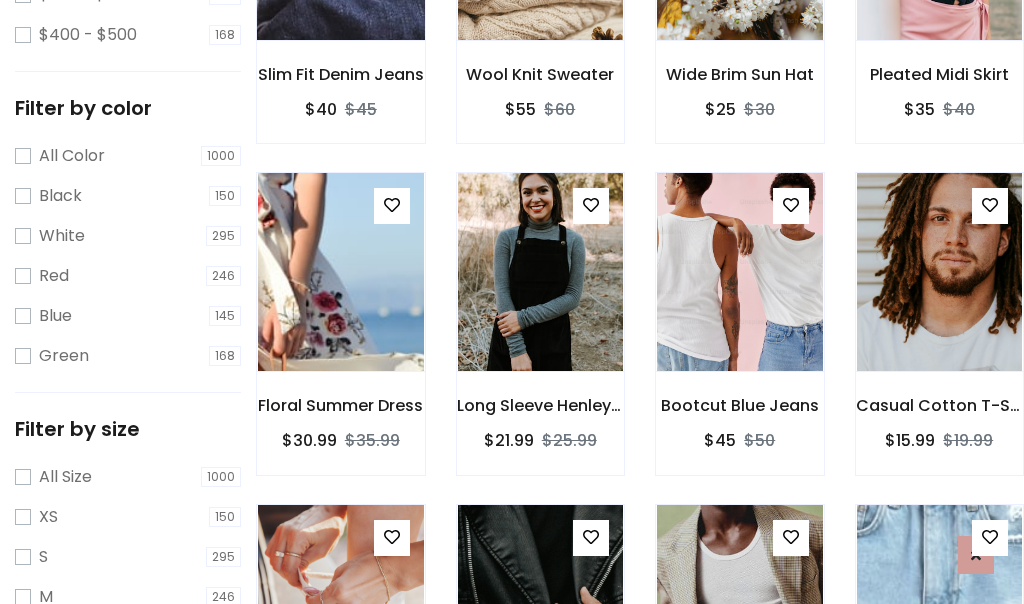 scroll, scrollTop: 101, scrollLeft: 0, axis: vertical 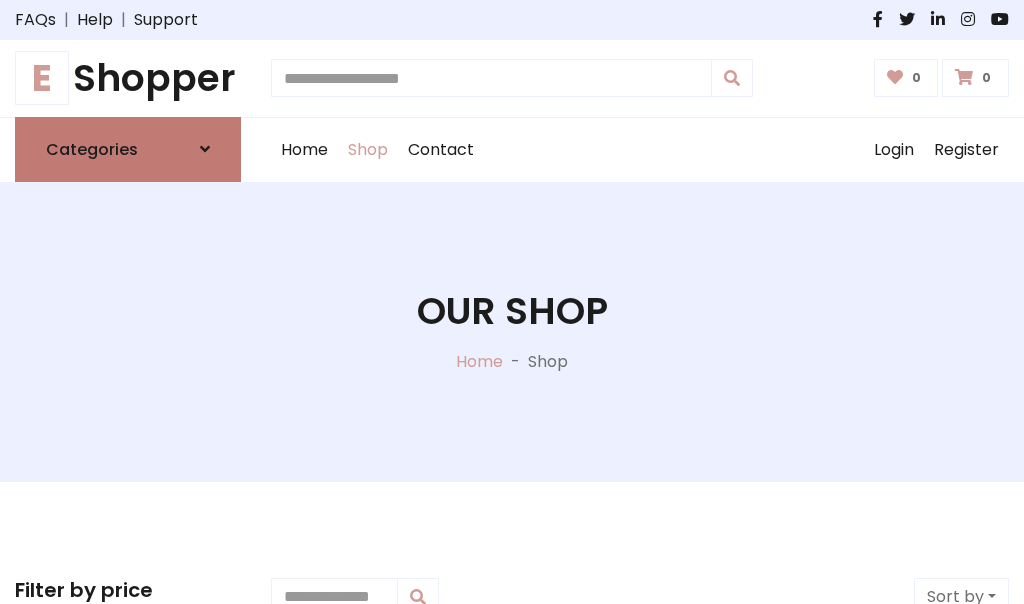 click on "Categories" at bounding box center (92, 149) 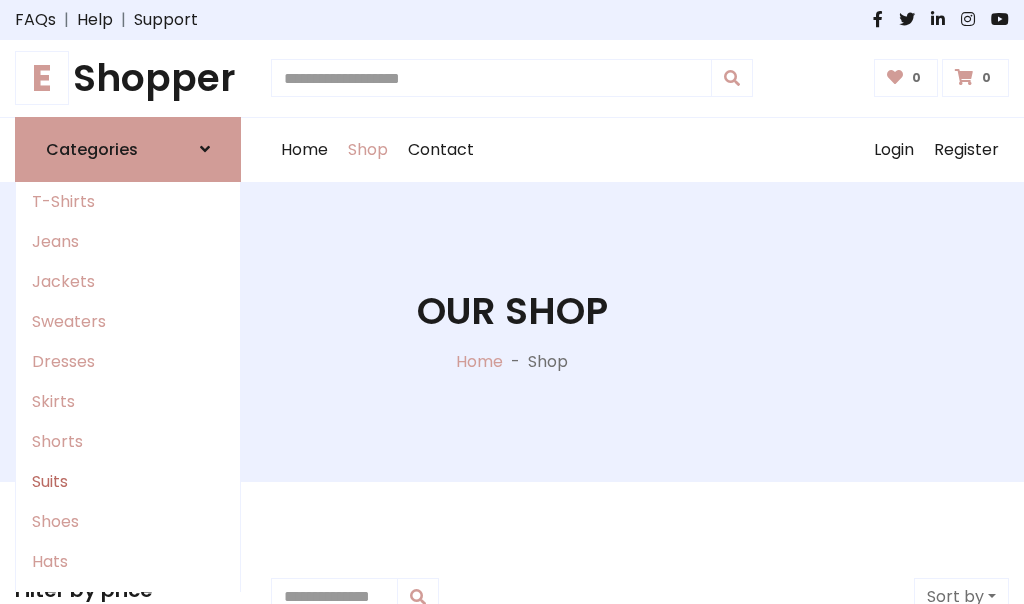 click on "Suits" at bounding box center [128, 482] 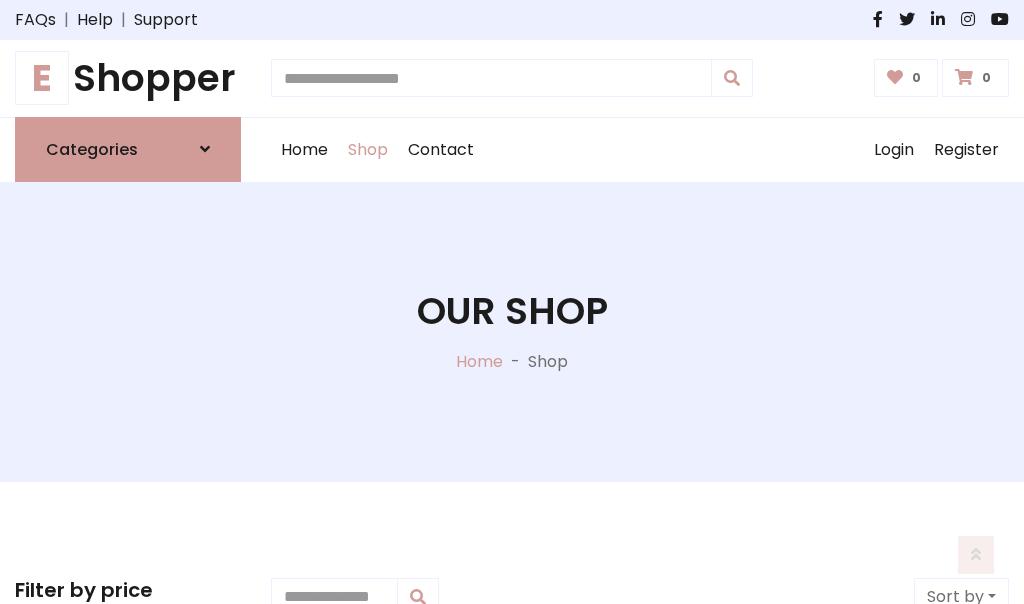 scroll, scrollTop: 1445, scrollLeft: 0, axis: vertical 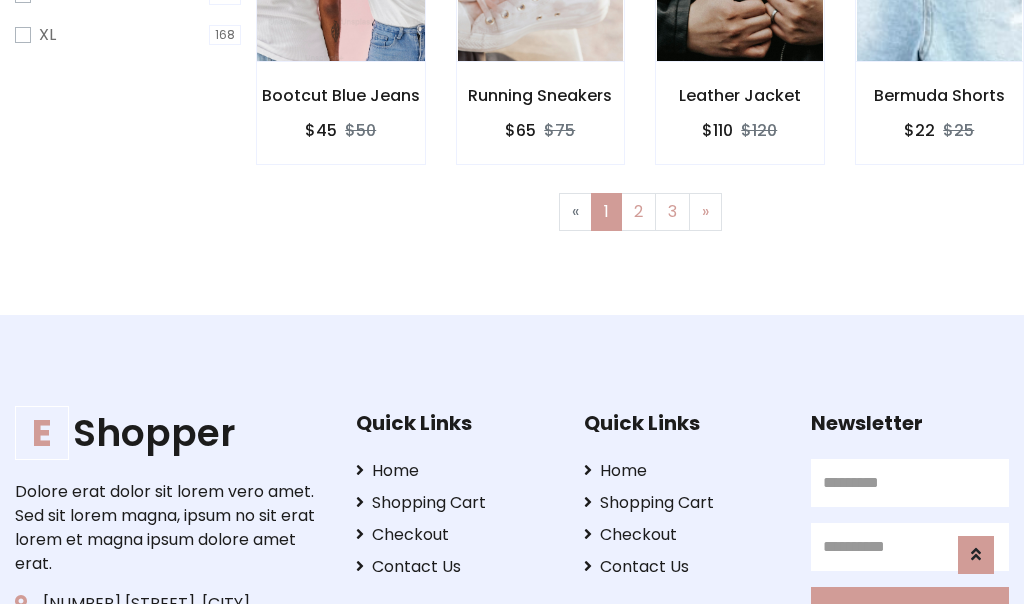 click at bounding box center (340, -38) 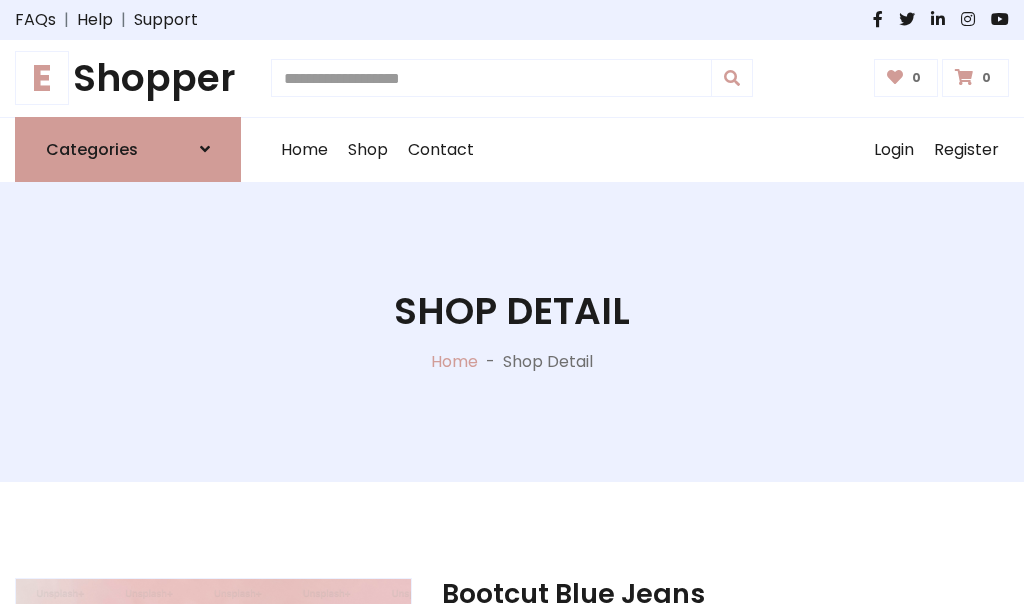 scroll, scrollTop: 1869, scrollLeft: 0, axis: vertical 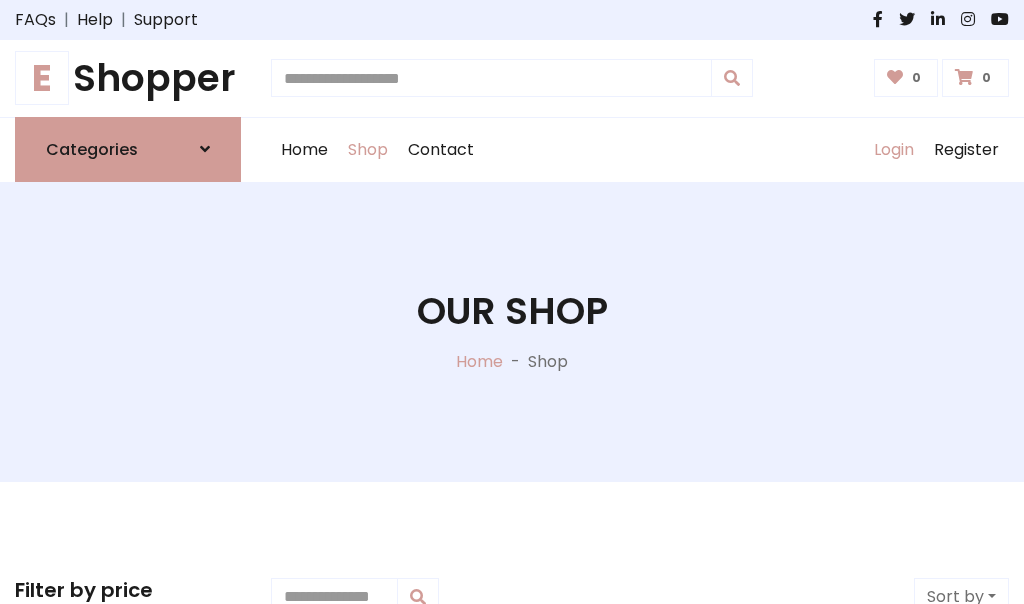 click on "Login" at bounding box center (894, 150) 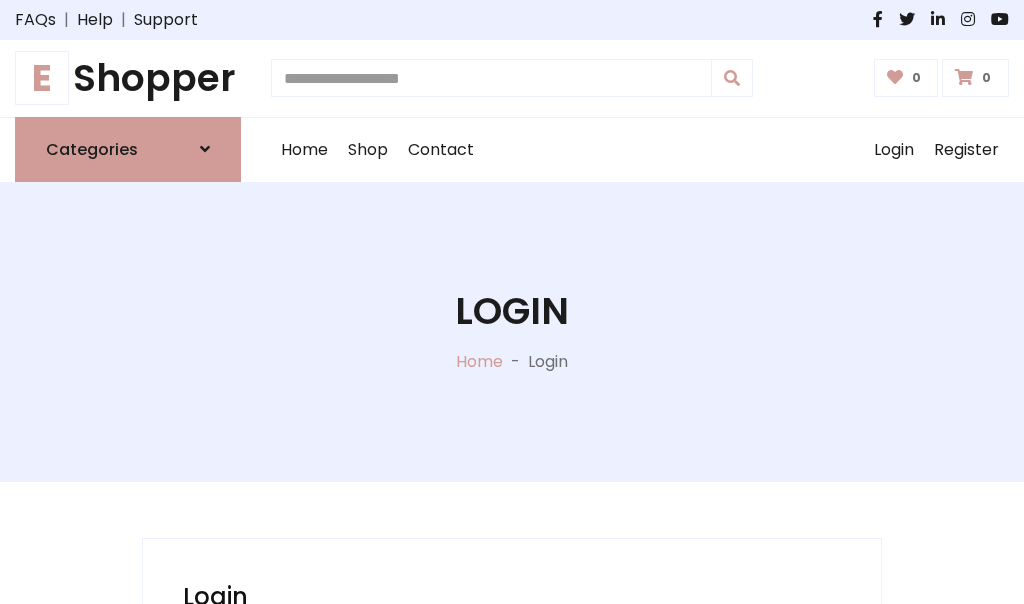 scroll, scrollTop: 0, scrollLeft: 0, axis: both 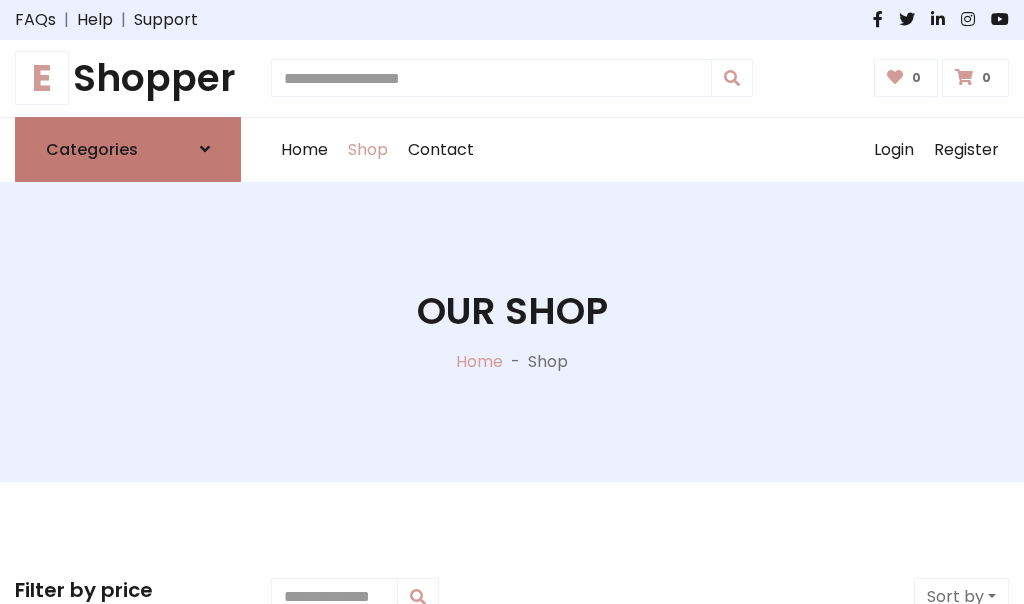 click at bounding box center (205, 149) 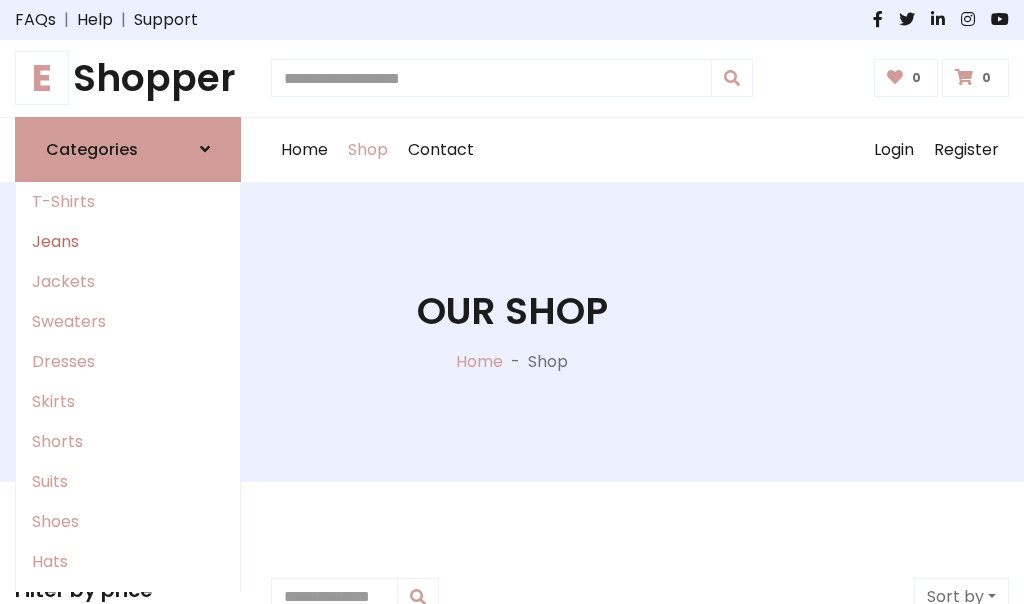 click on "Jeans" at bounding box center (128, 242) 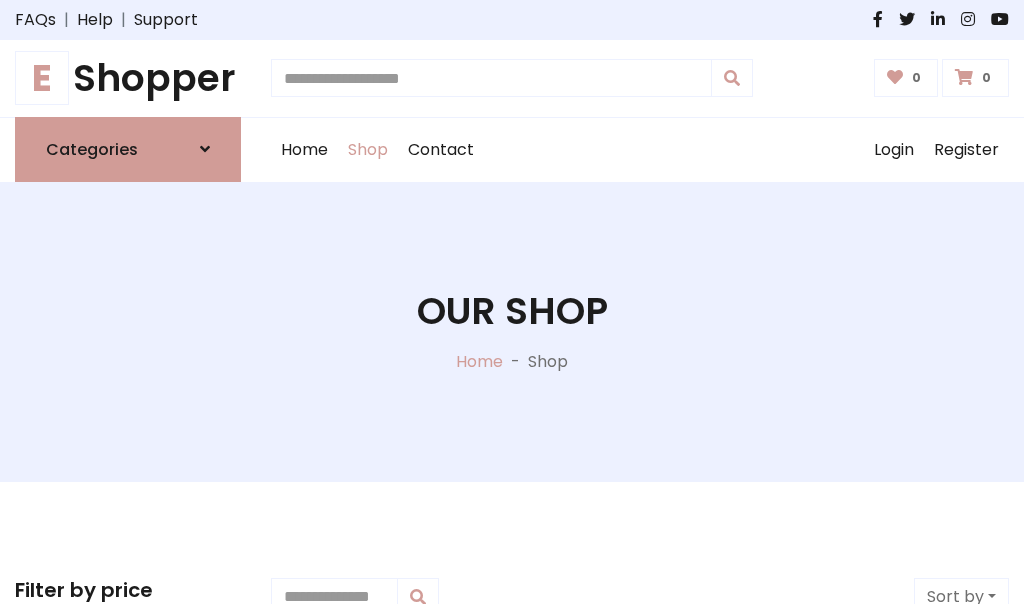 scroll, scrollTop: 0, scrollLeft: 0, axis: both 